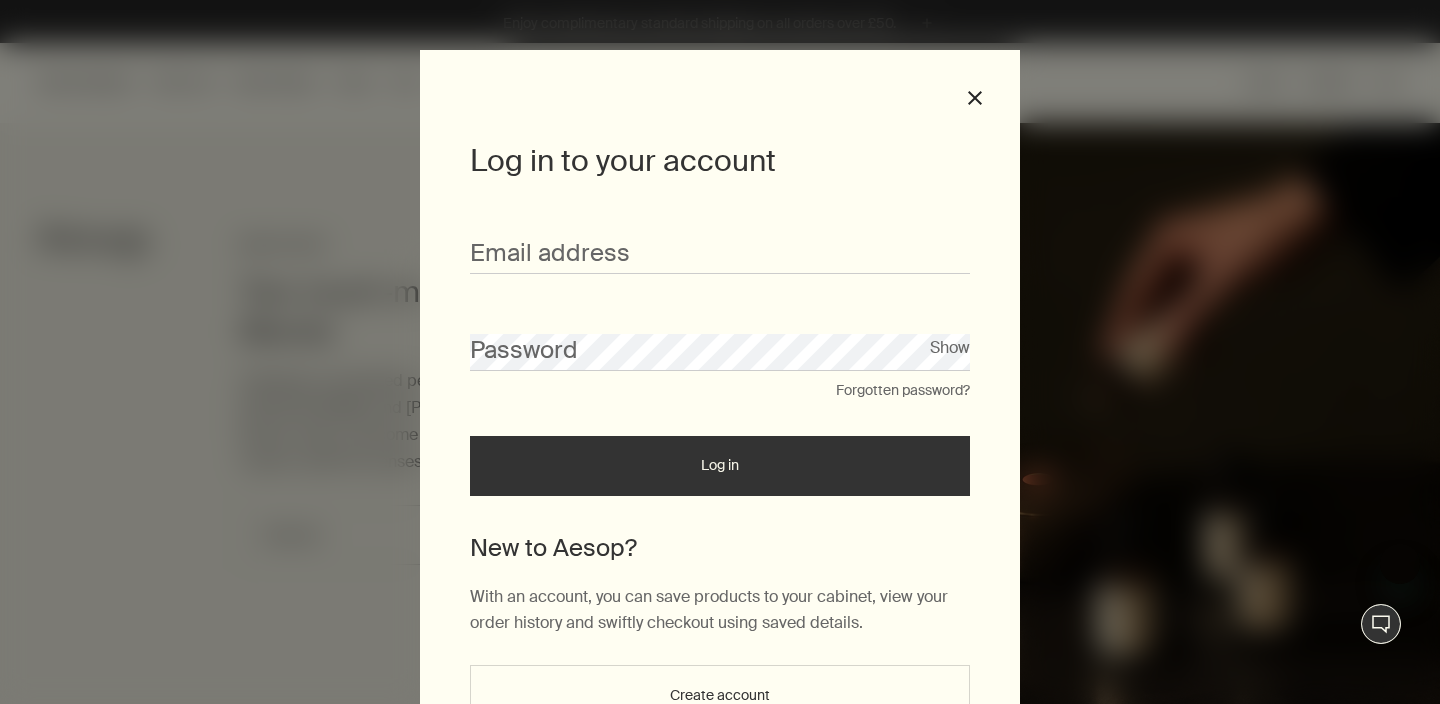scroll, scrollTop: 0, scrollLeft: 0, axis: both 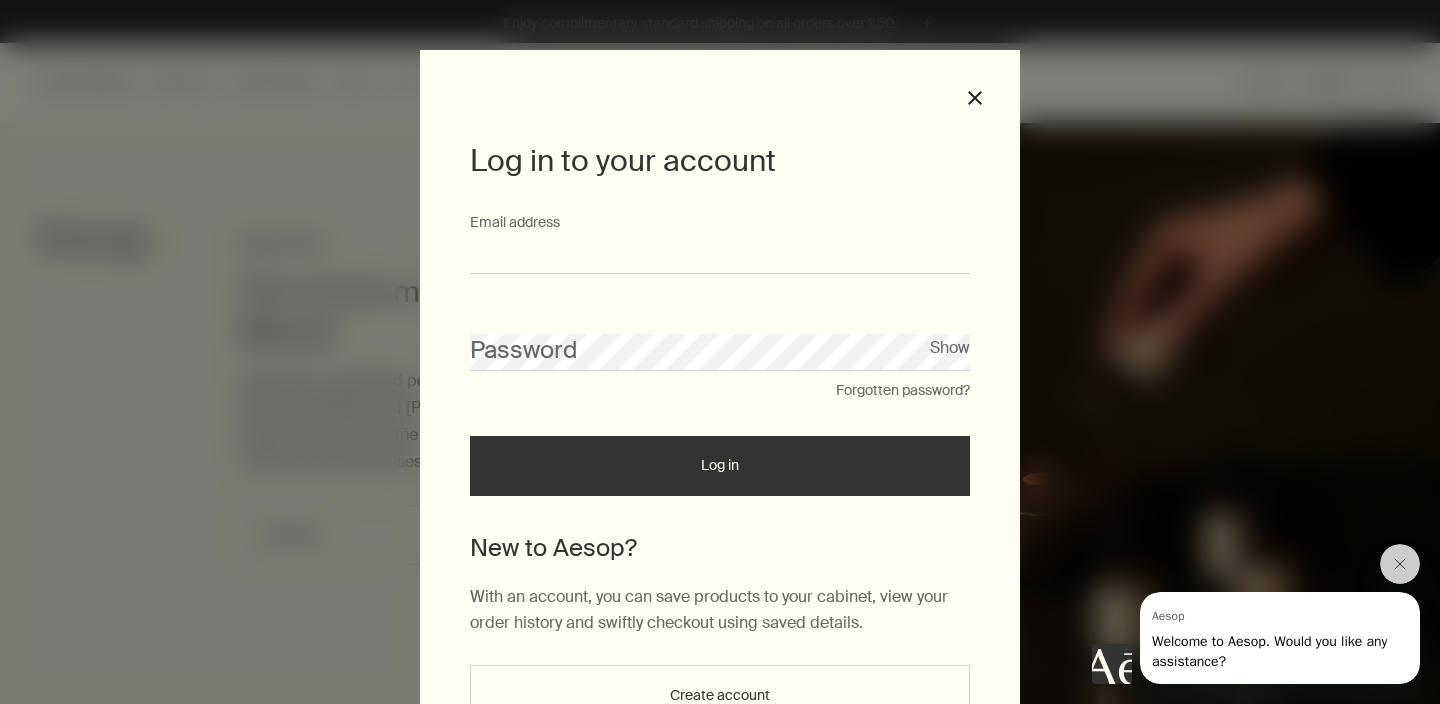 type on "**********" 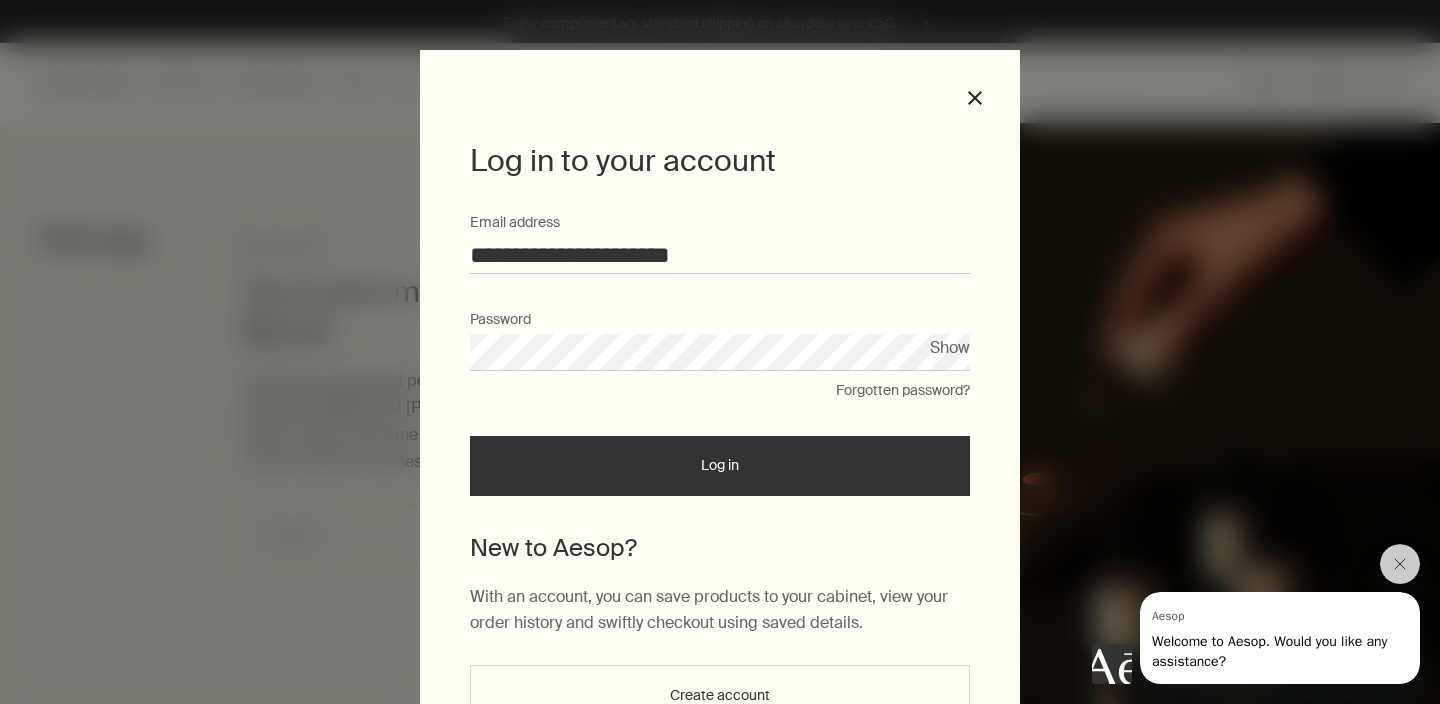 click on "Log in" at bounding box center (720, 466) 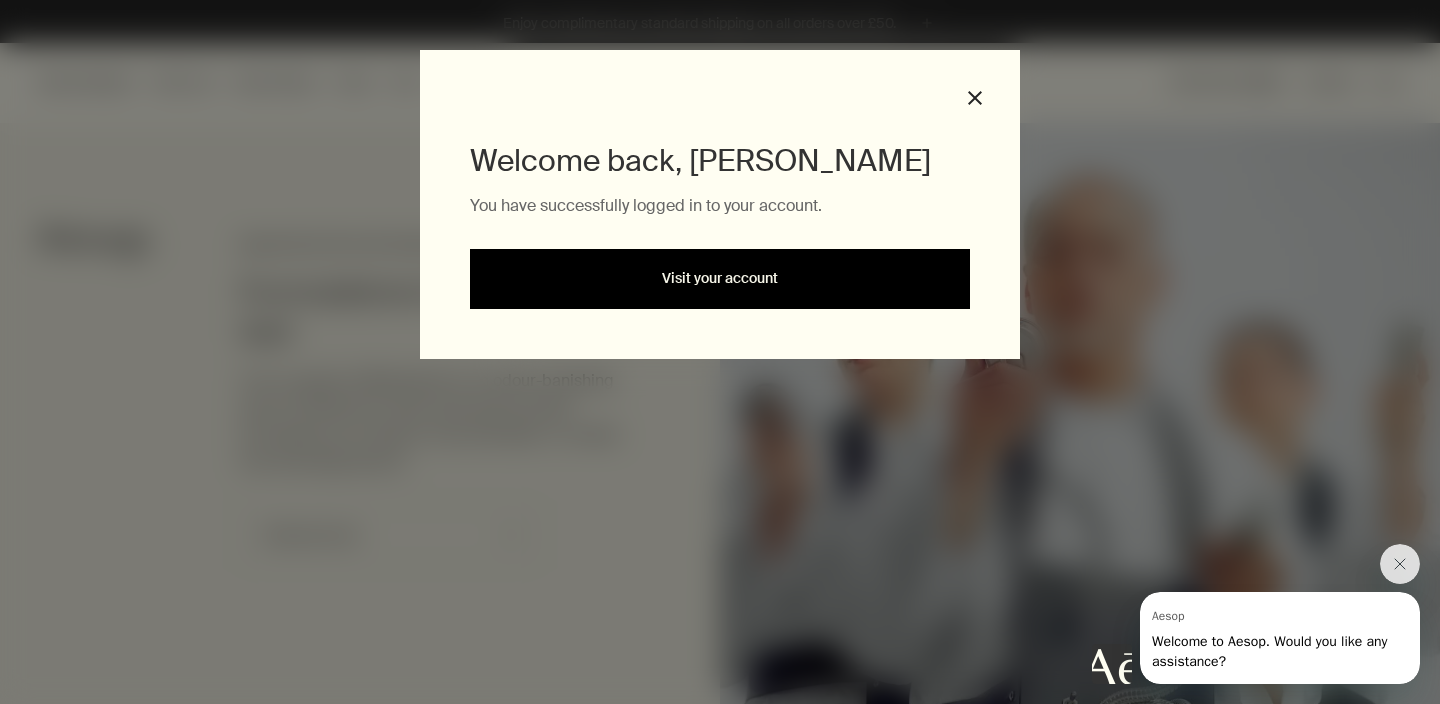 click on "Visit your account" at bounding box center [720, 279] 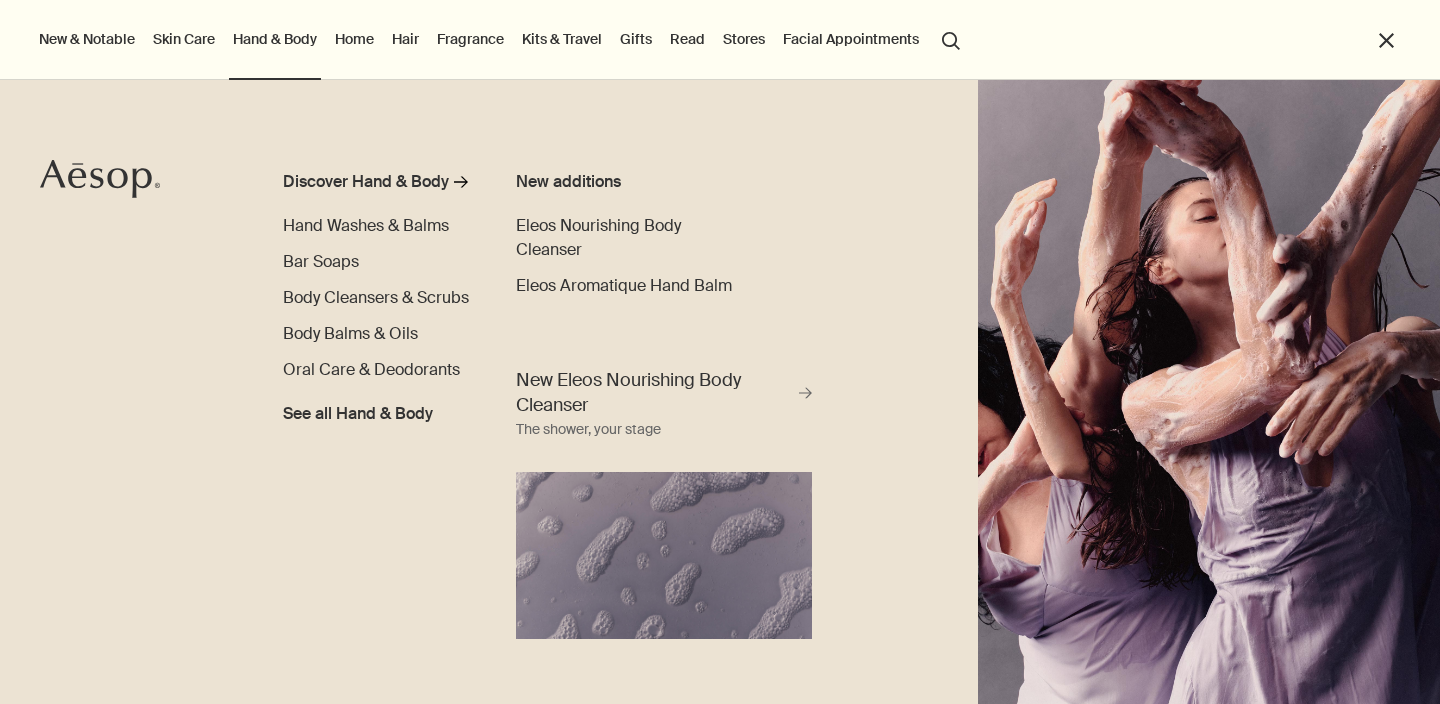 click on "Body Cleansers & Scrubs" at bounding box center [376, 297] 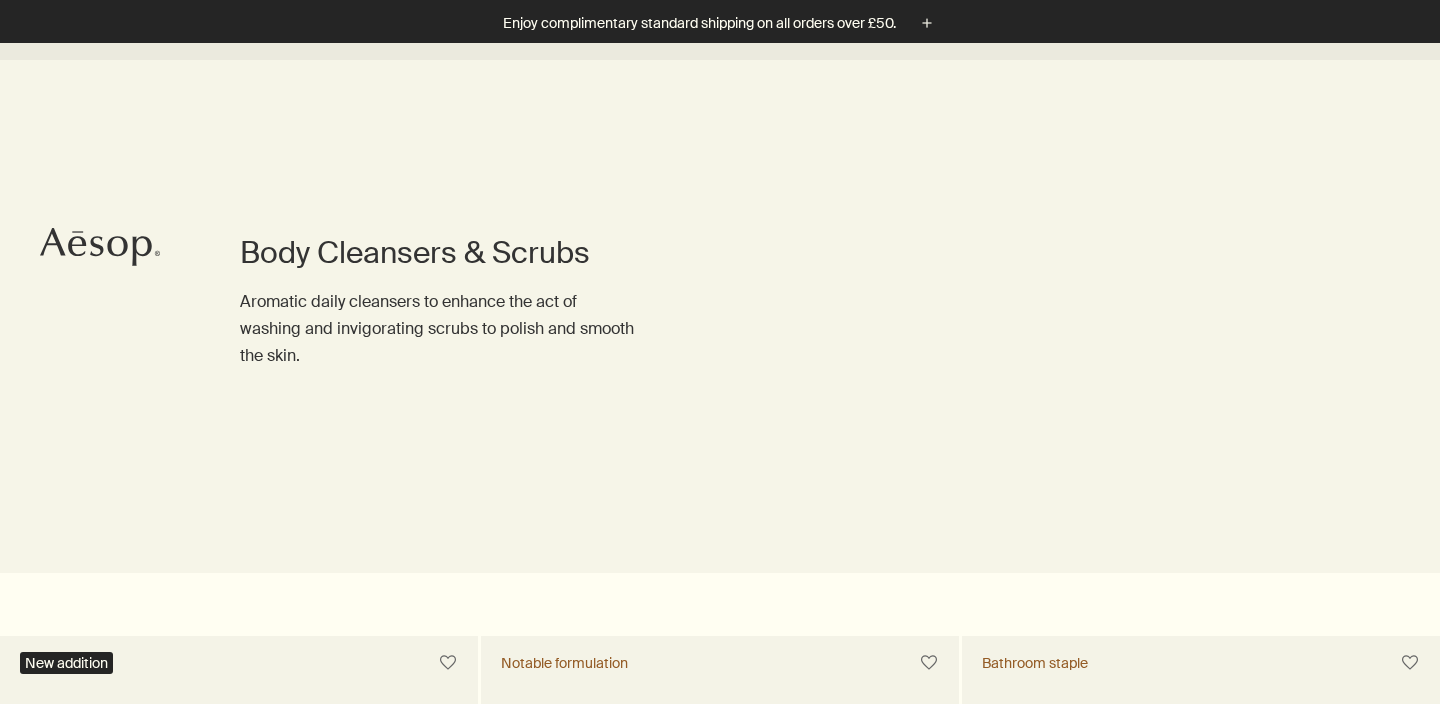 scroll, scrollTop: 719, scrollLeft: 0, axis: vertical 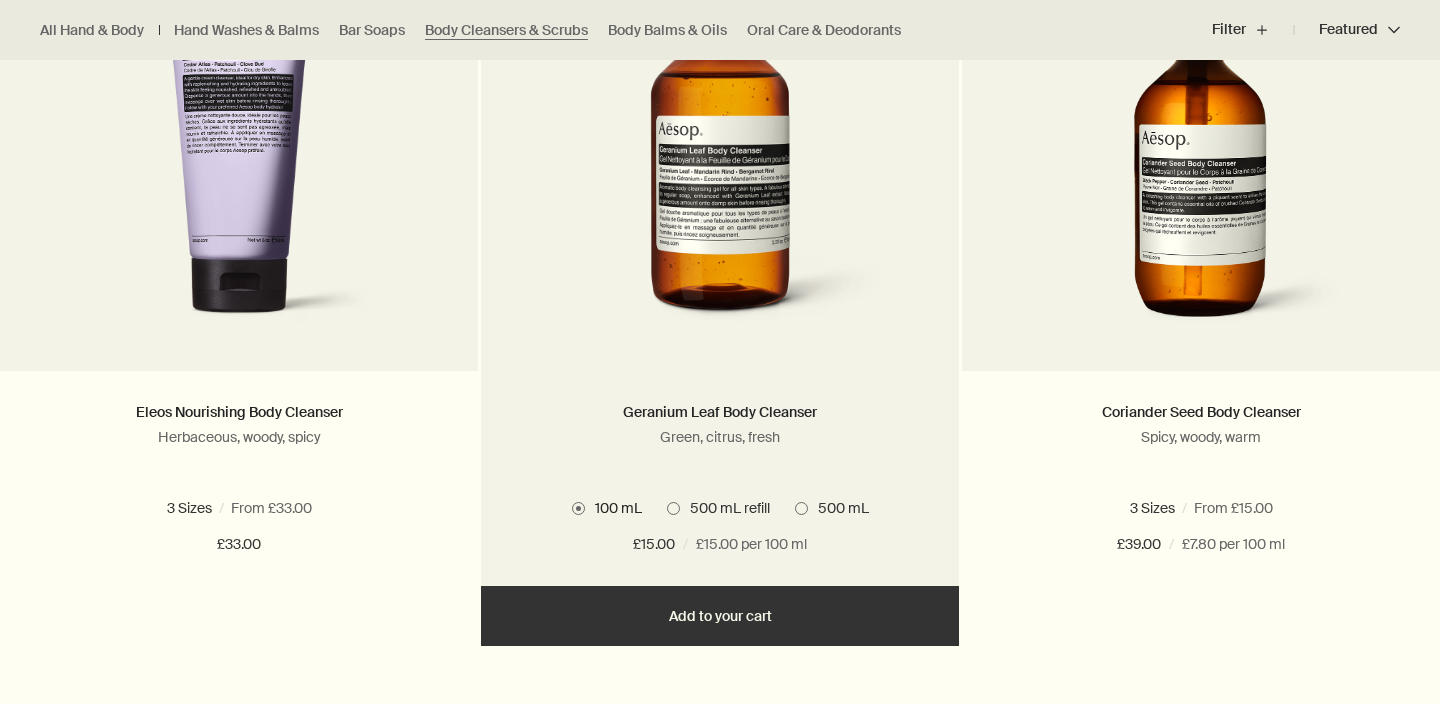 click on "500 mL" at bounding box center [838, 508] 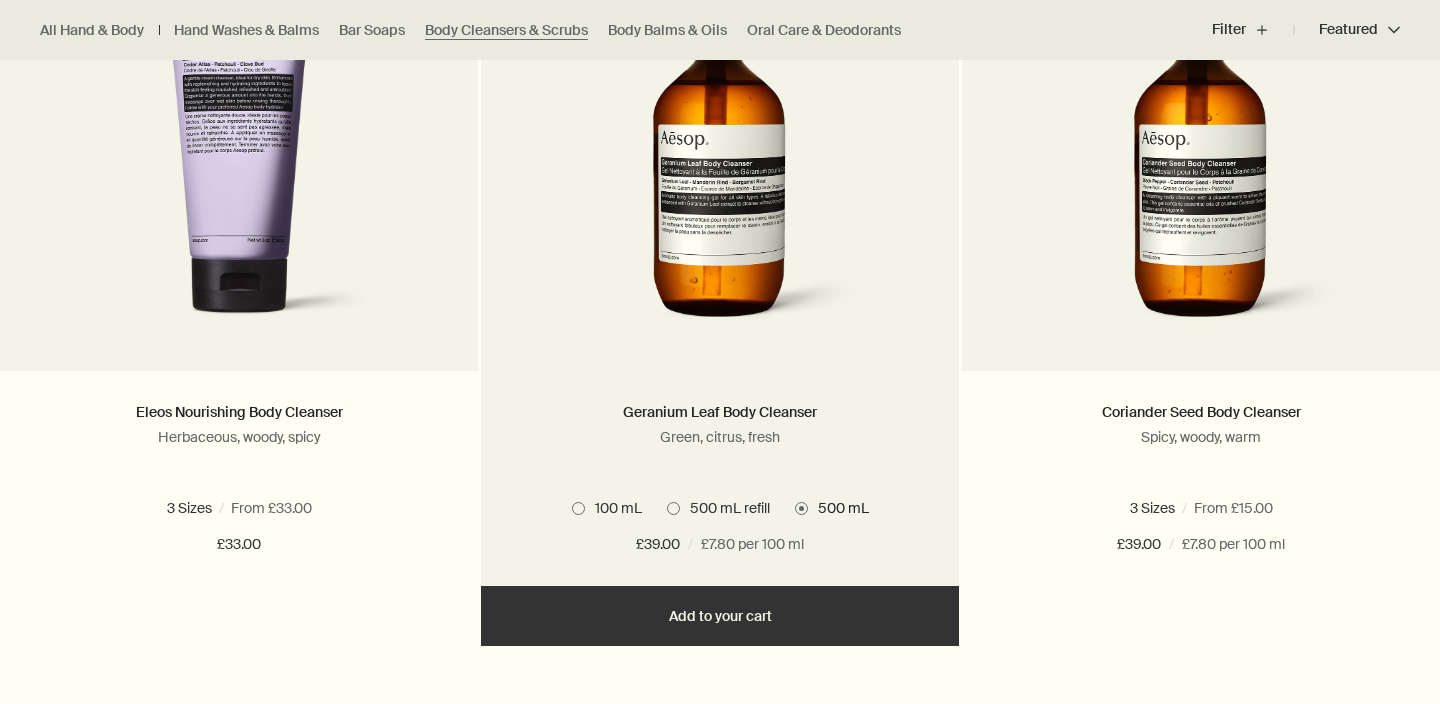 click on "Add Add to your cart" at bounding box center [720, 616] 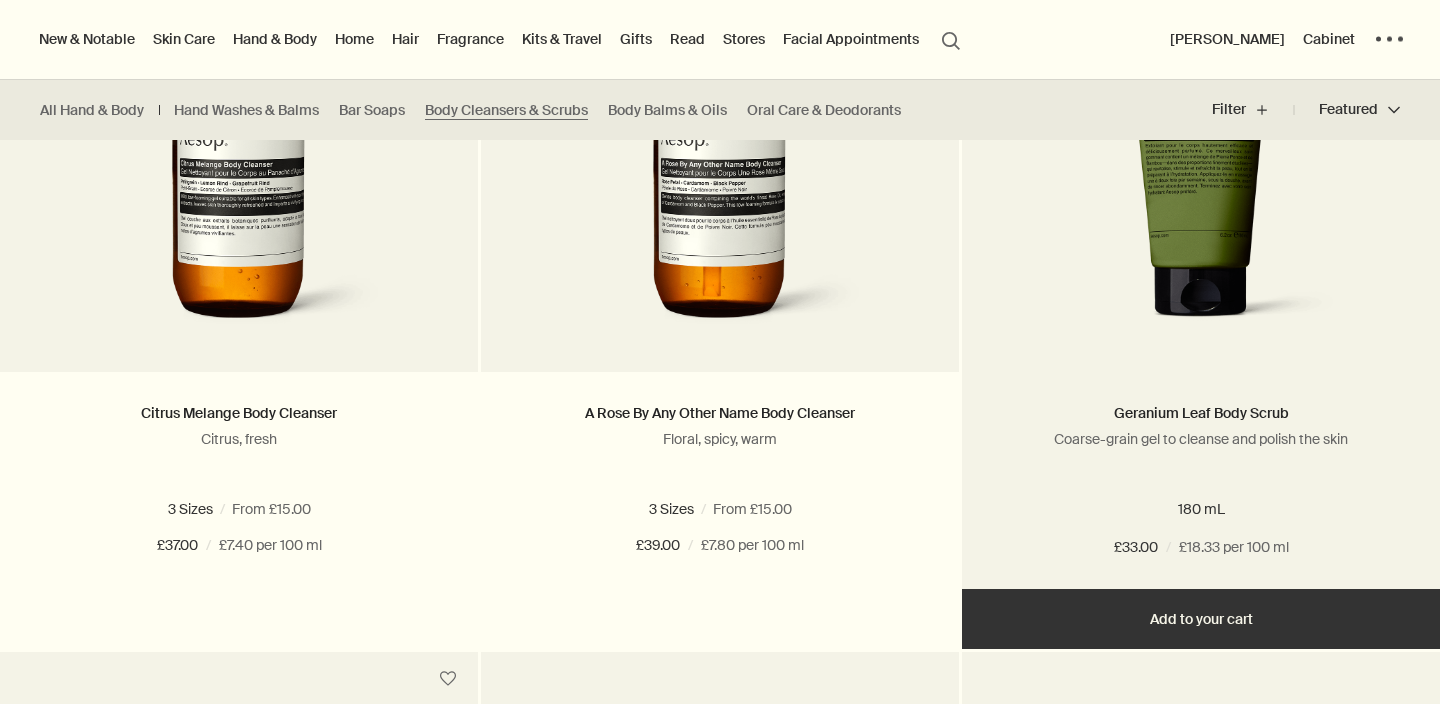 scroll, scrollTop: 1440, scrollLeft: 0, axis: vertical 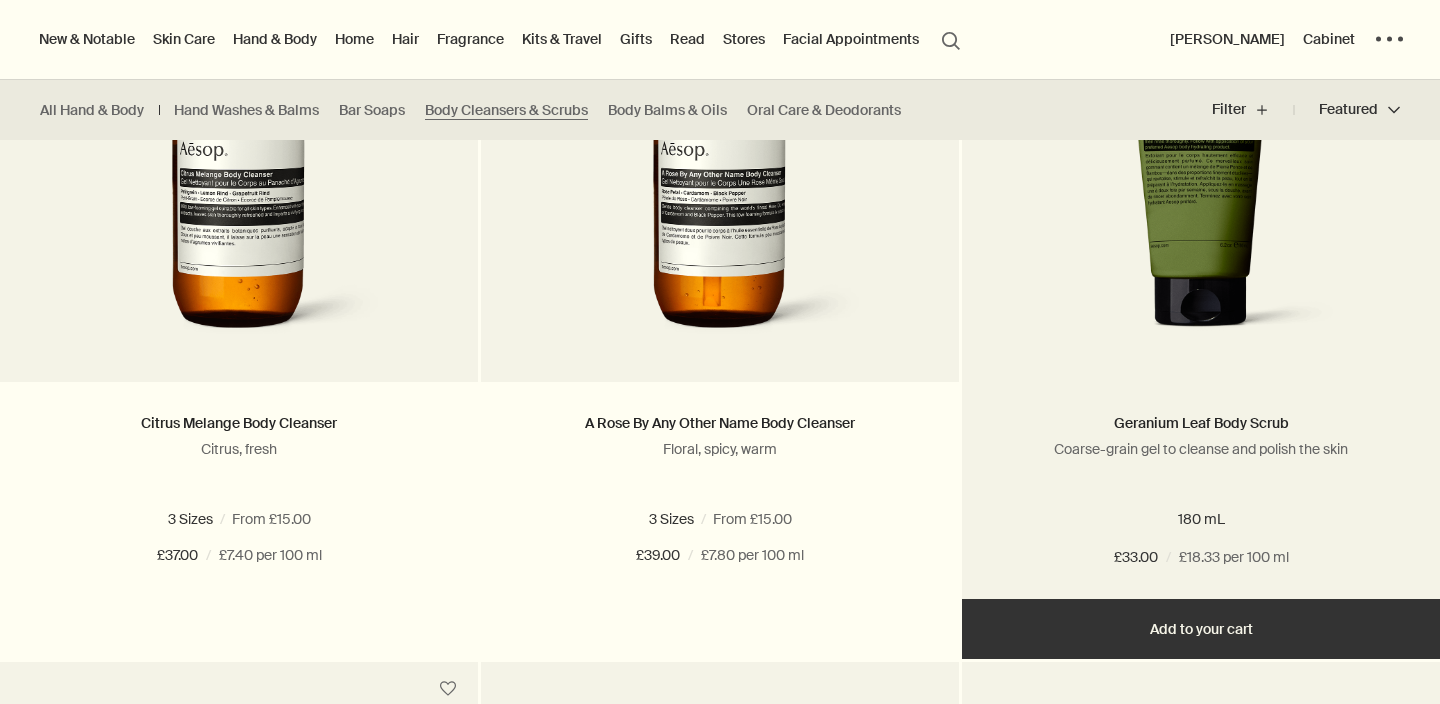 click on "Add Add to your cart" at bounding box center (1201, 629) 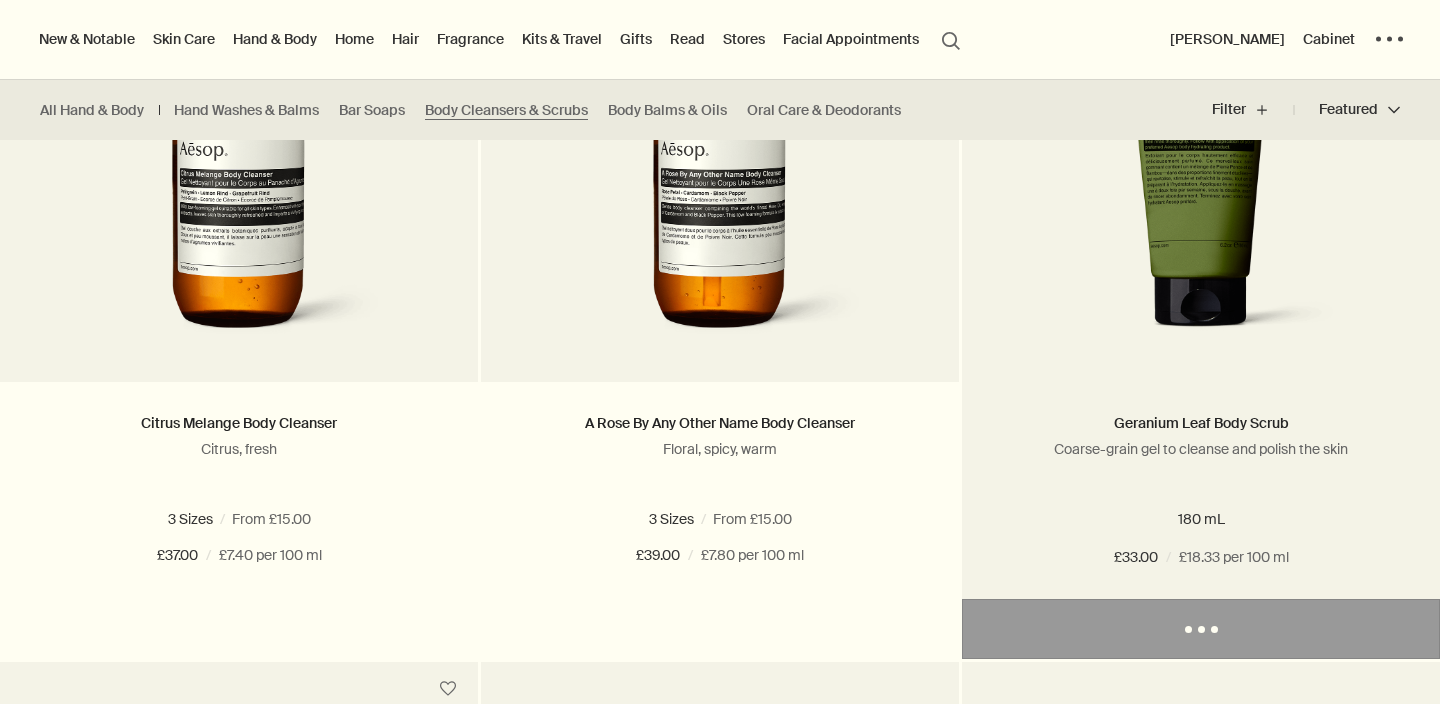 scroll, scrollTop: 0, scrollLeft: 0, axis: both 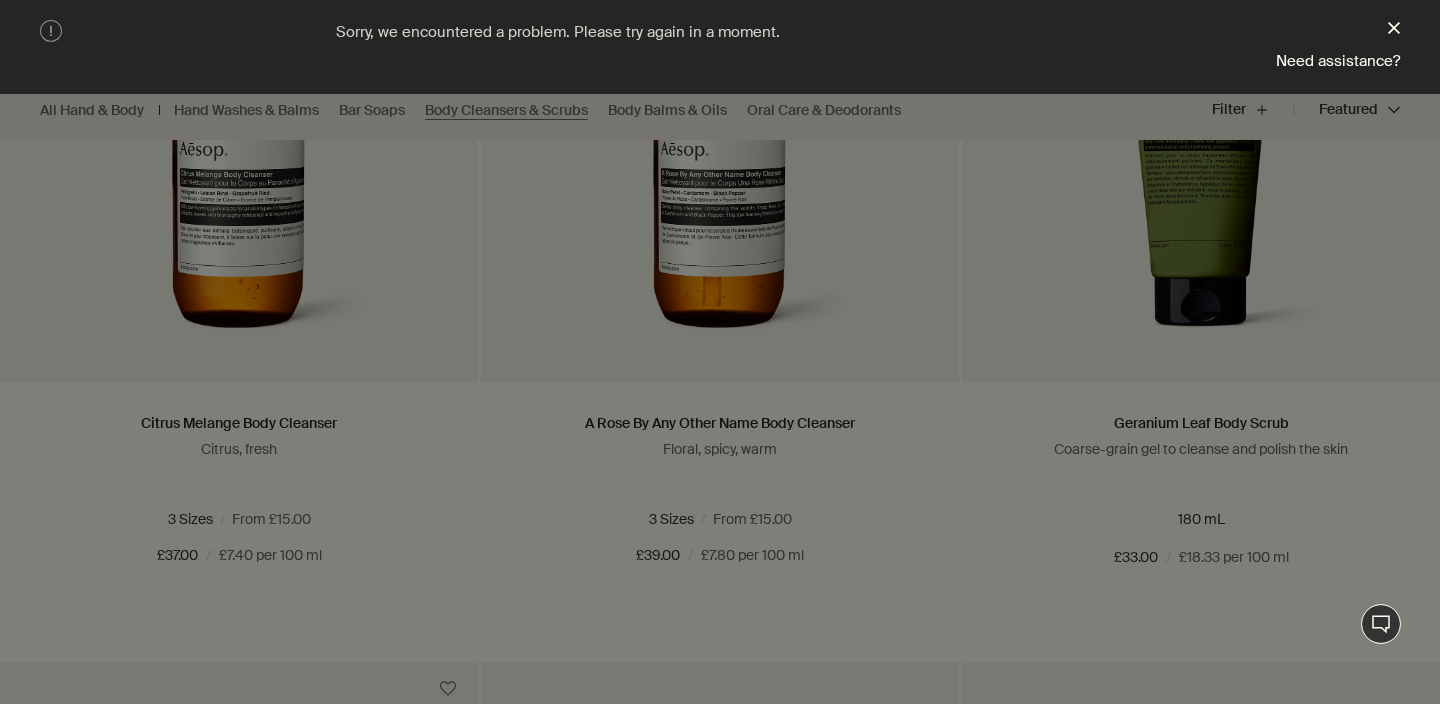 click on "close" at bounding box center (1394, 30) 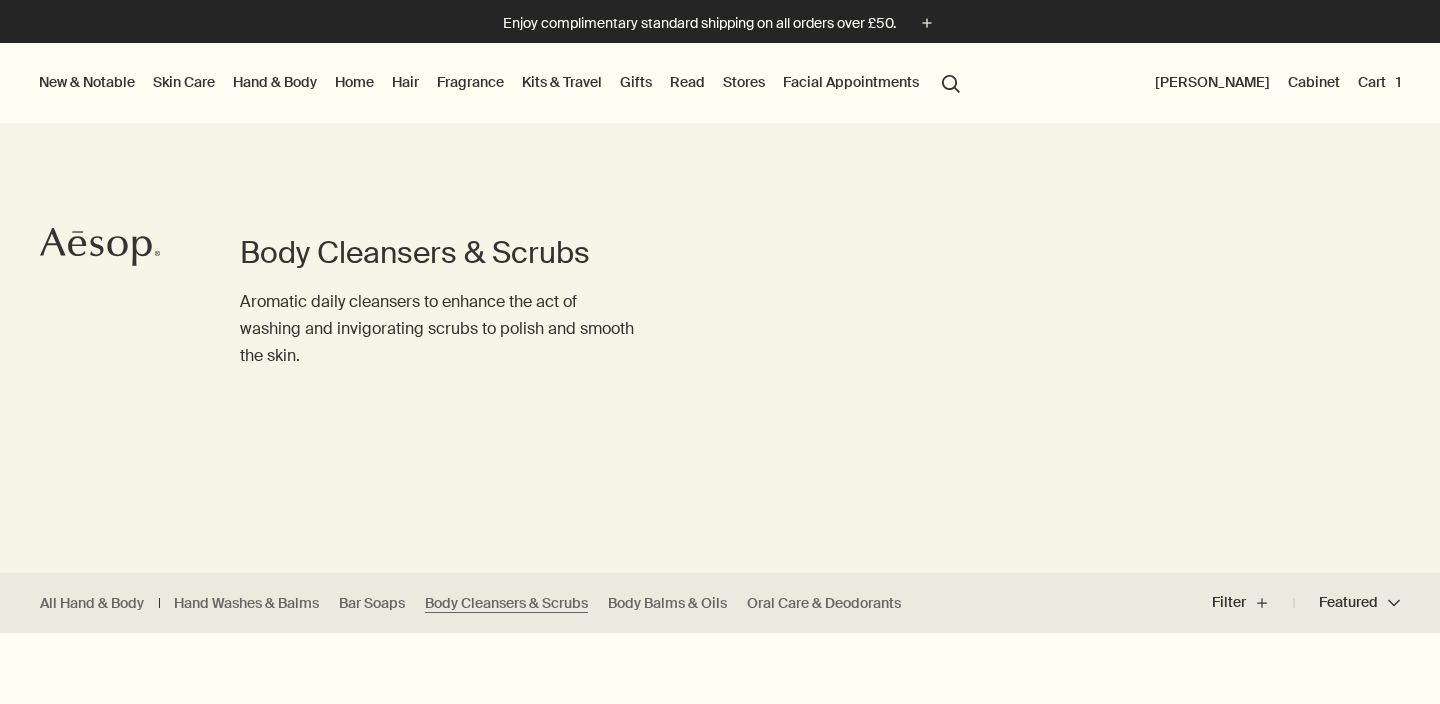 scroll, scrollTop: 0, scrollLeft: 0, axis: both 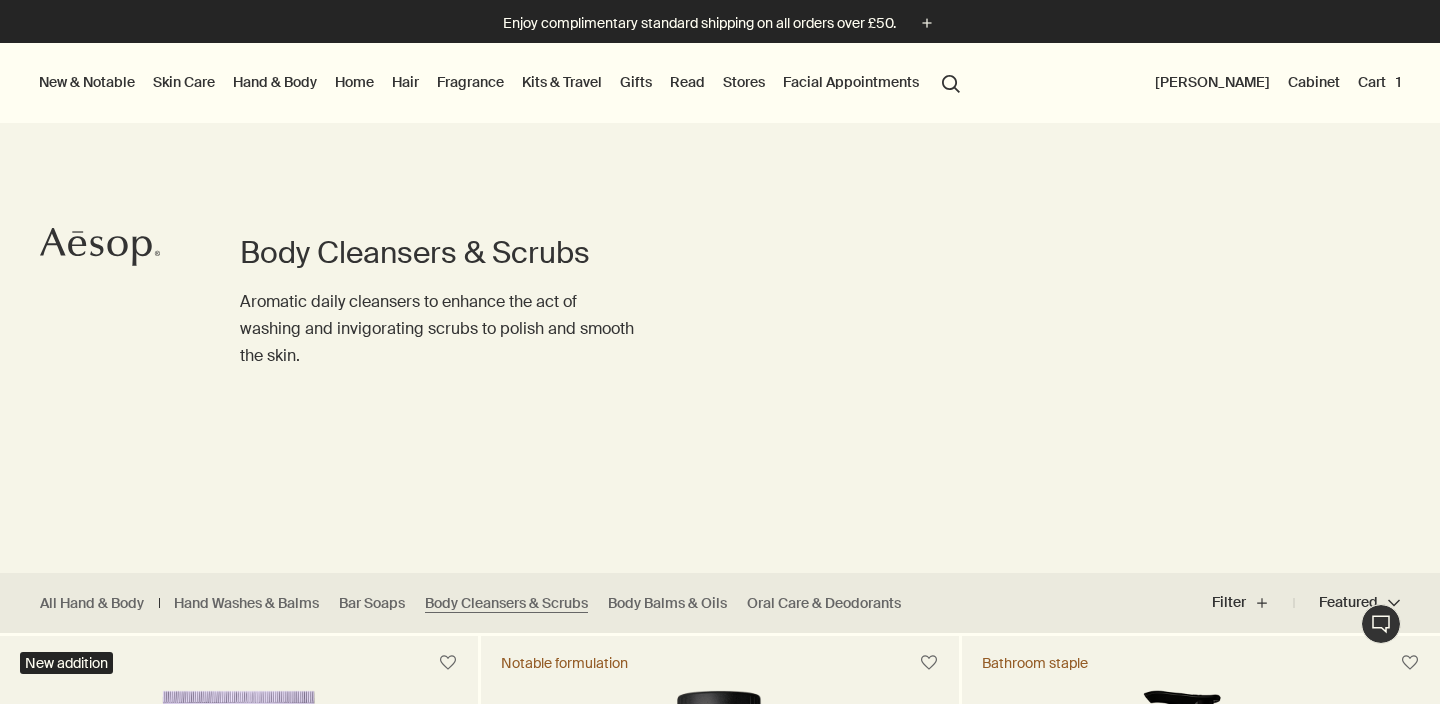 click on "Cart 1" at bounding box center (1379, 82) 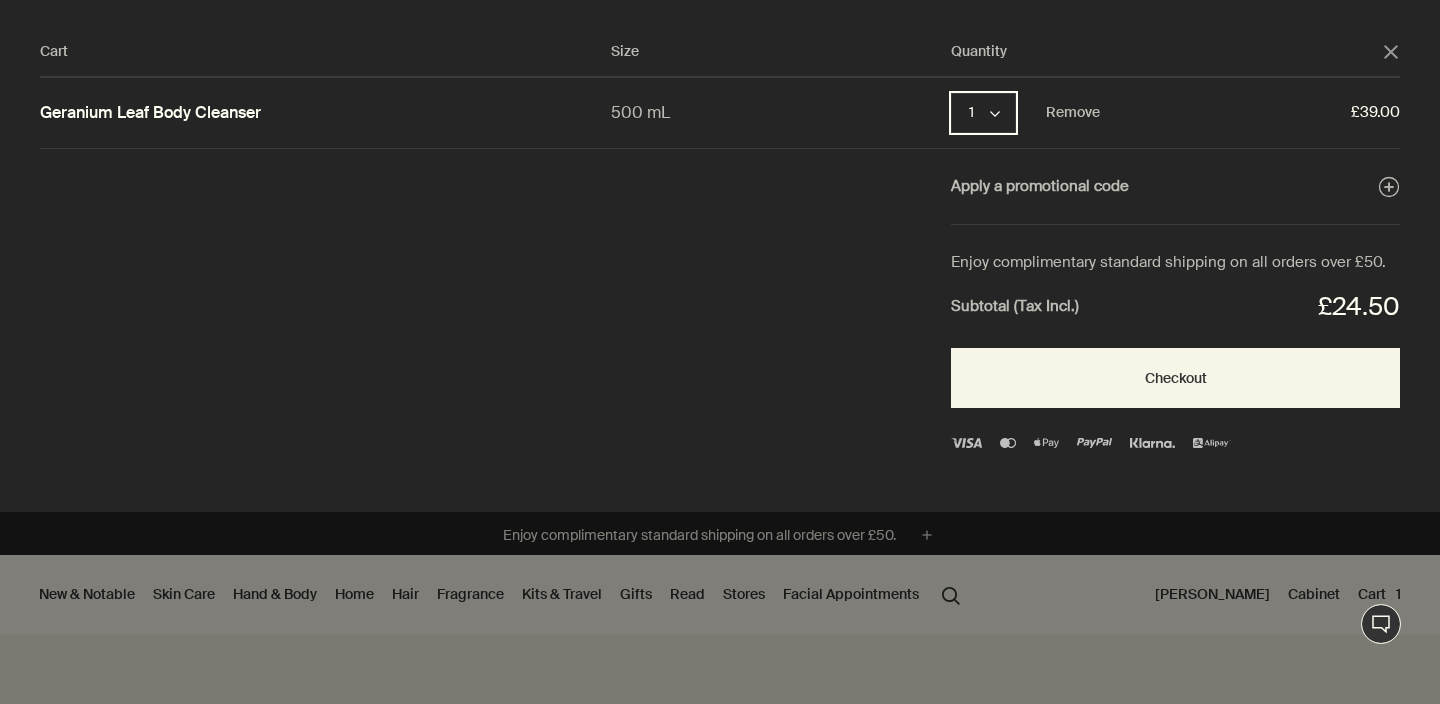 click on "1 chevron" at bounding box center [983, 113] 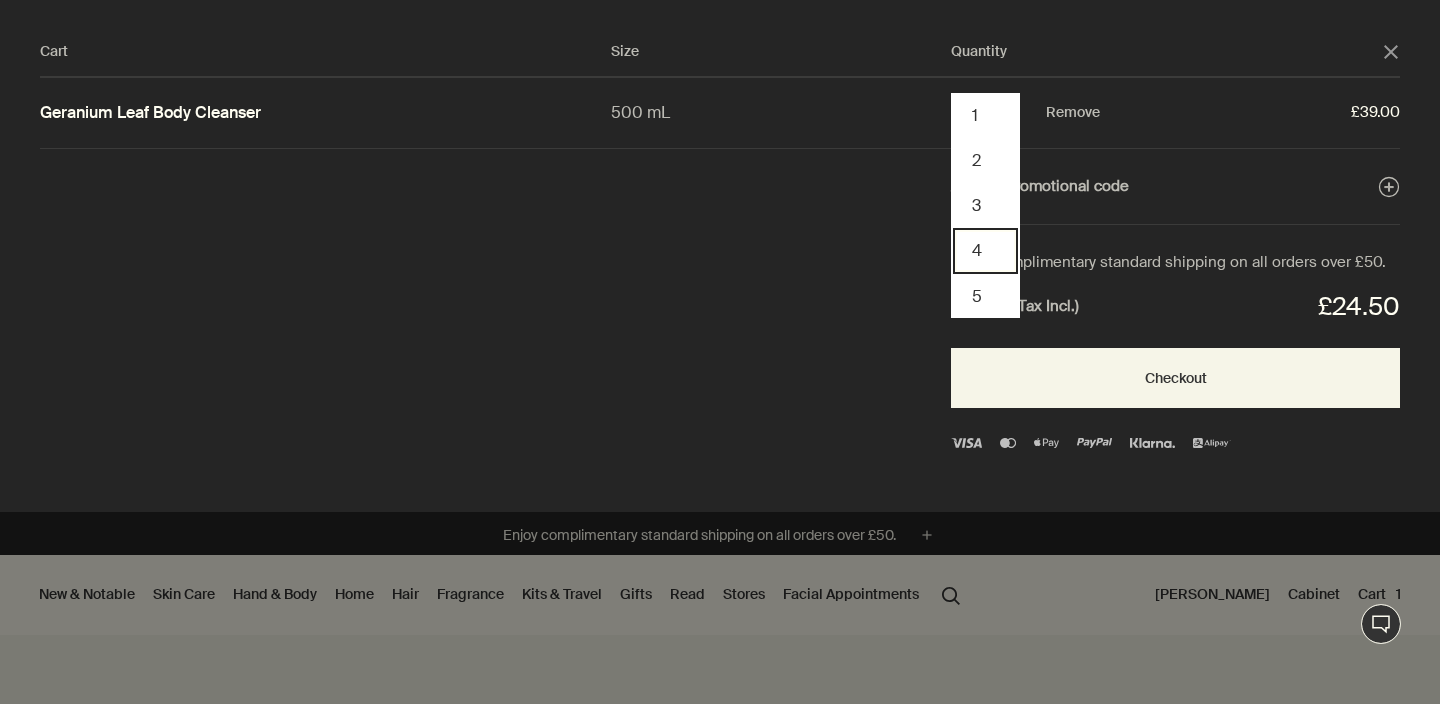 click on "4" at bounding box center (985, 250) 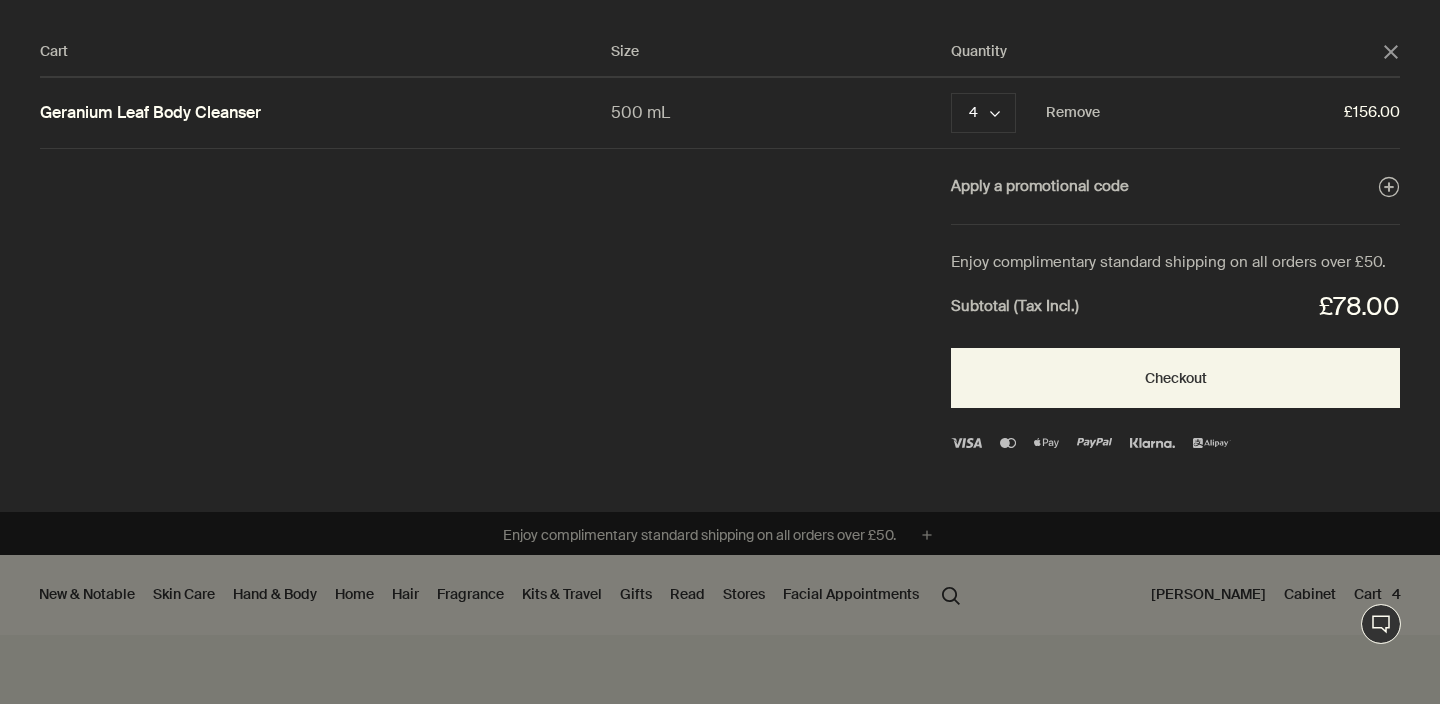 click on "close" 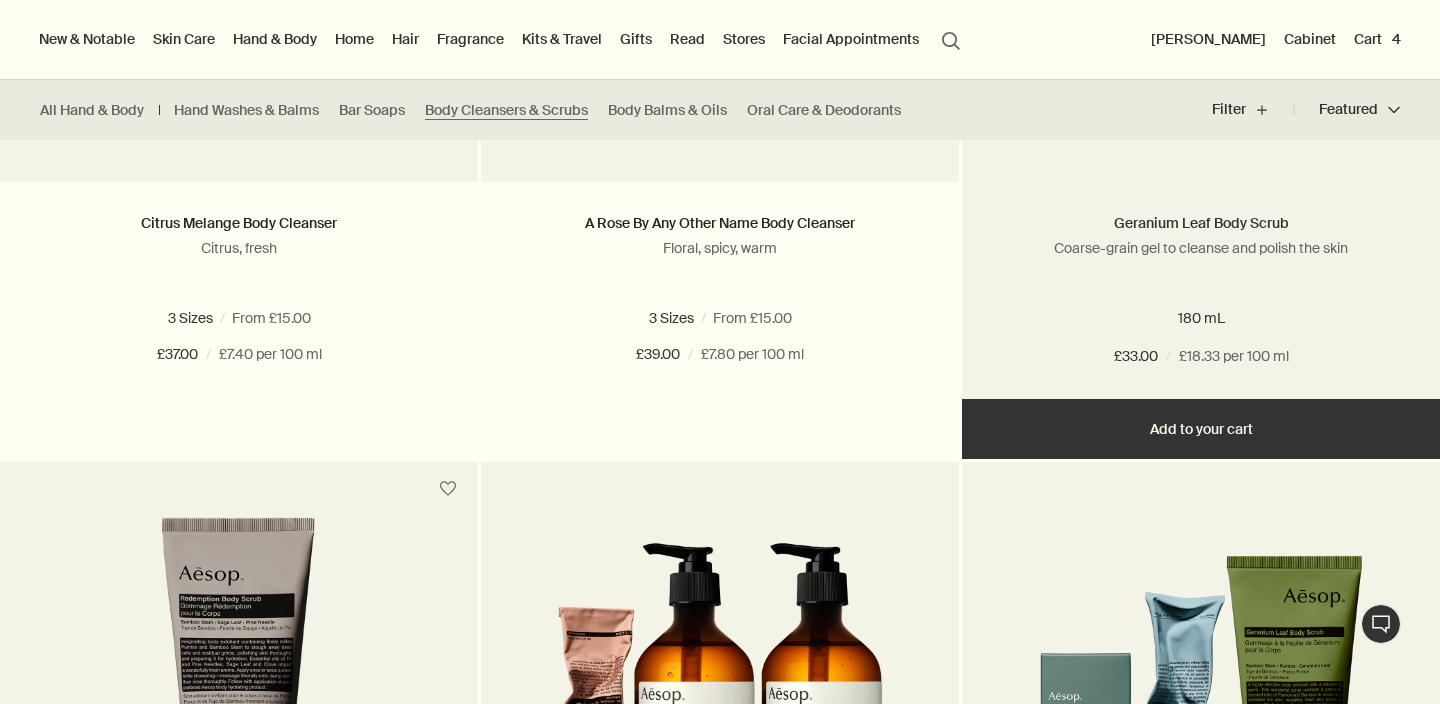 scroll, scrollTop: 1547, scrollLeft: 0, axis: vertical 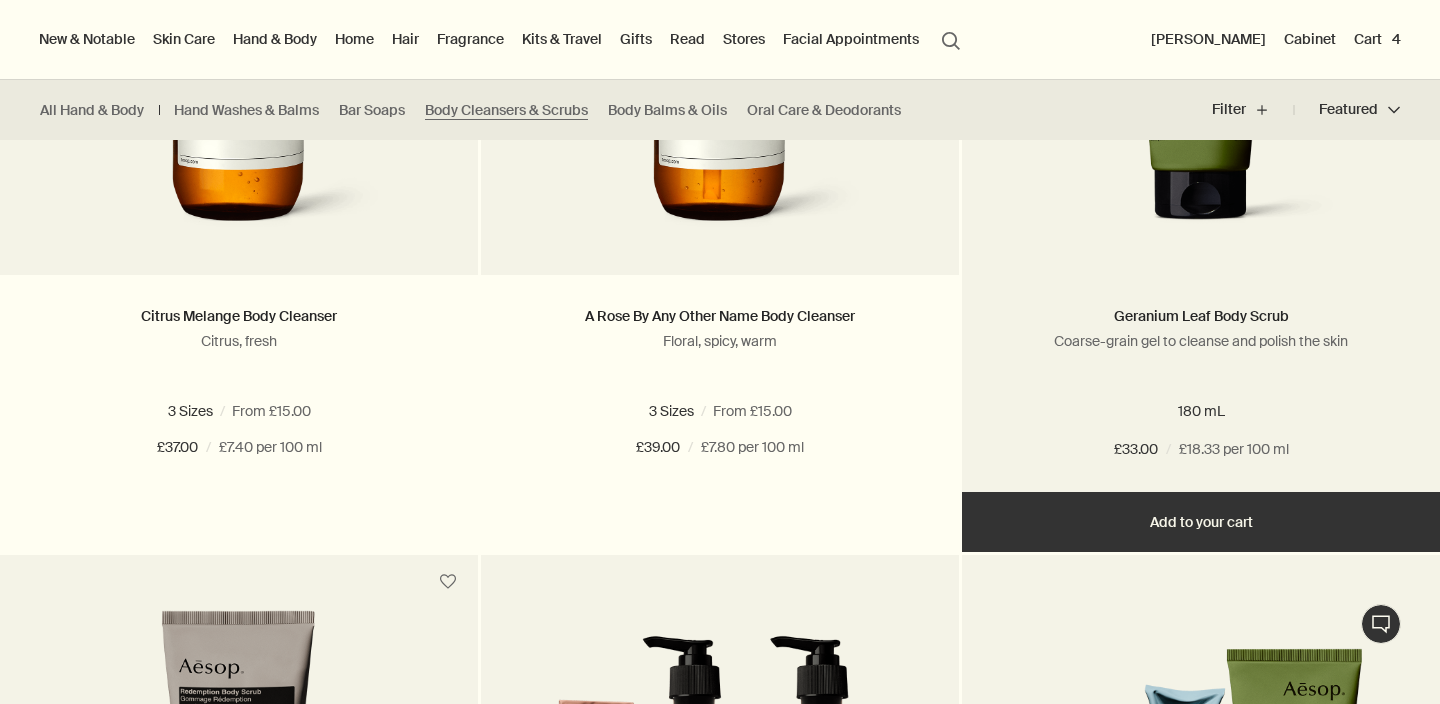 click on "Add Add to your cart" at bounding box center [1201, 522] 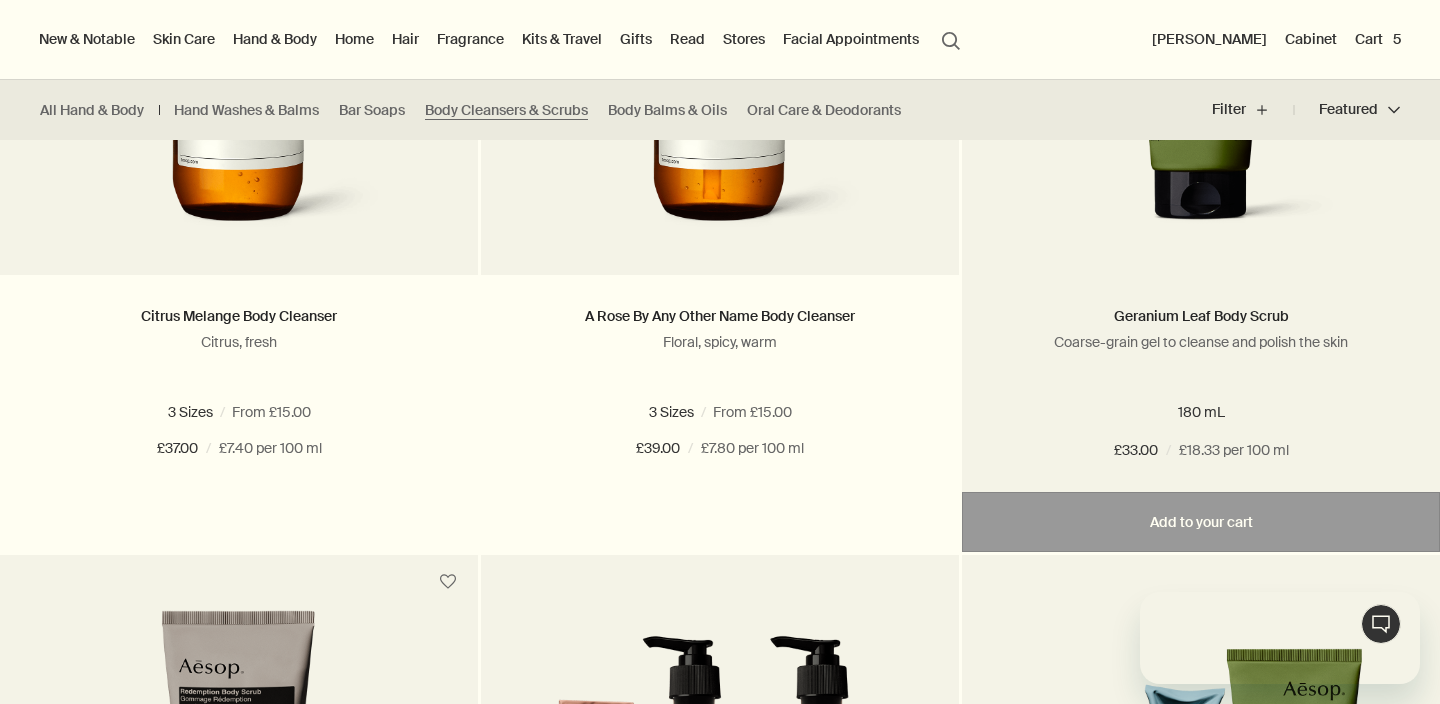 scroll, scrollTop: 0, scrollLeft: 0, axis: both 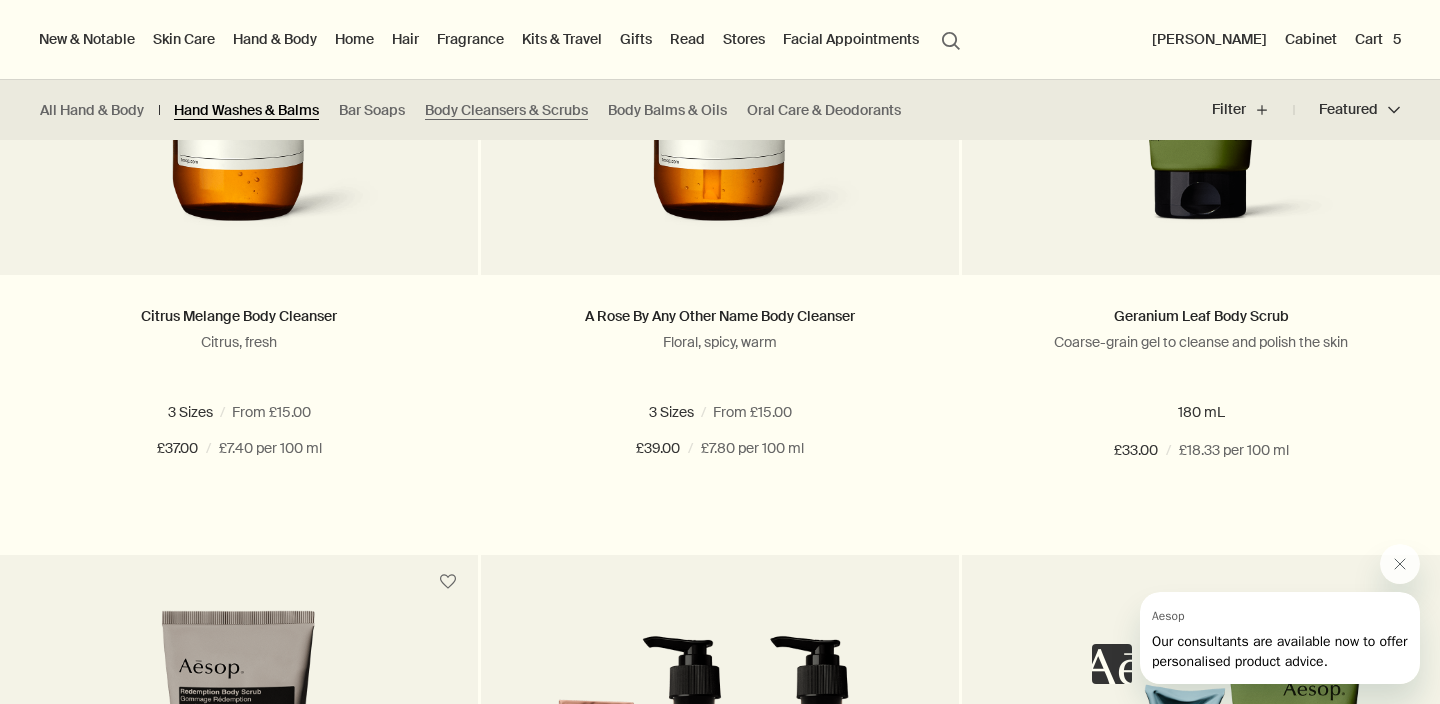 click on "Hand Washes & Balms" at bounding box center [246, 110] 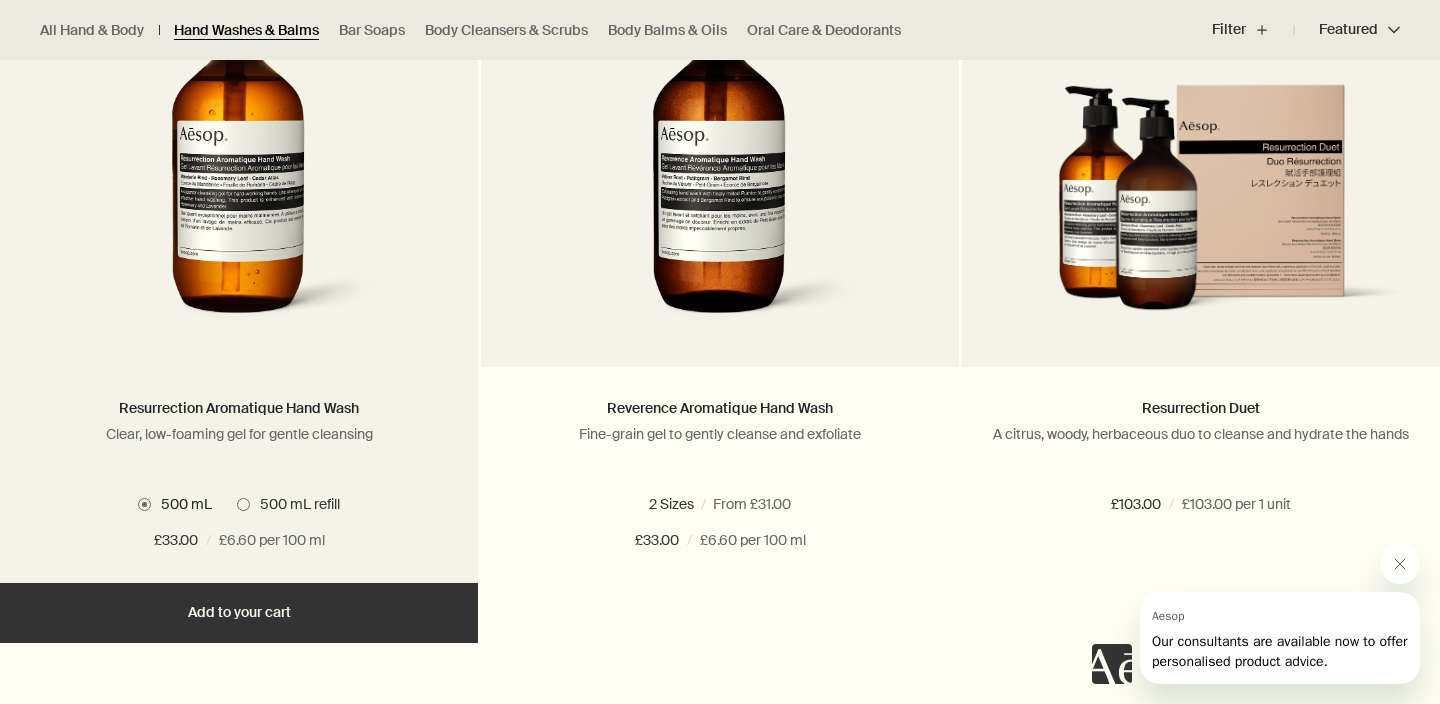 scroll, scrollTop: 1474, scrollLeft: 0, axis: vertical 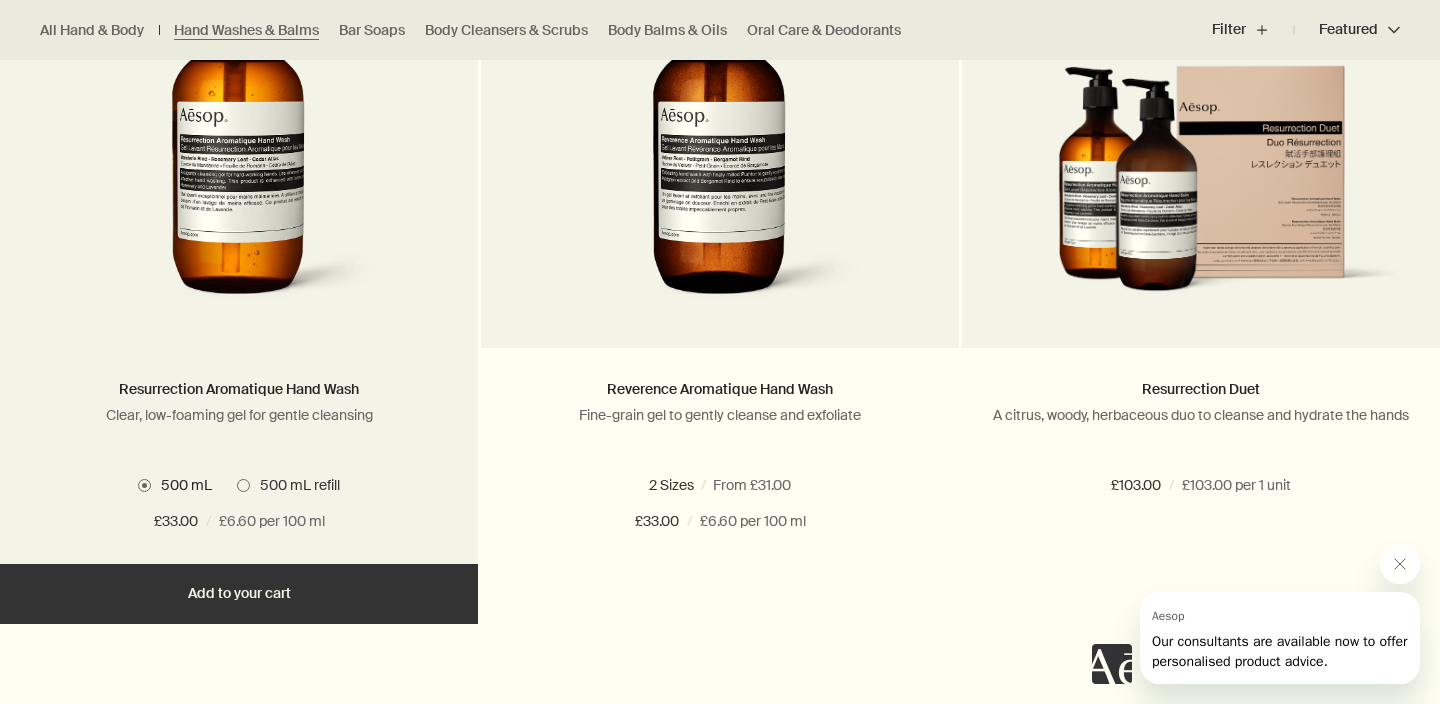 click on "Add Add to your cart" at bounding box center [239, 594] 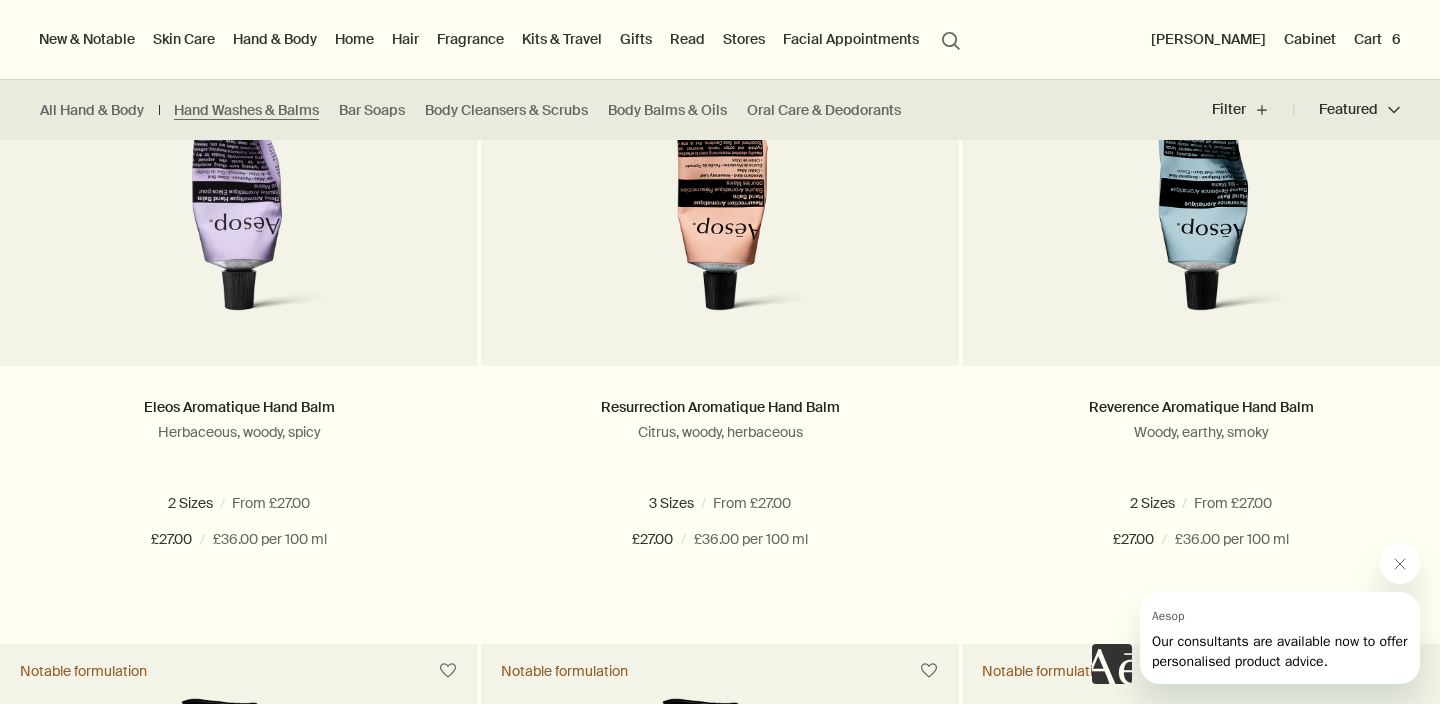 scroll, scrollTop: 722, scrollLeft: 0, axis: vertical 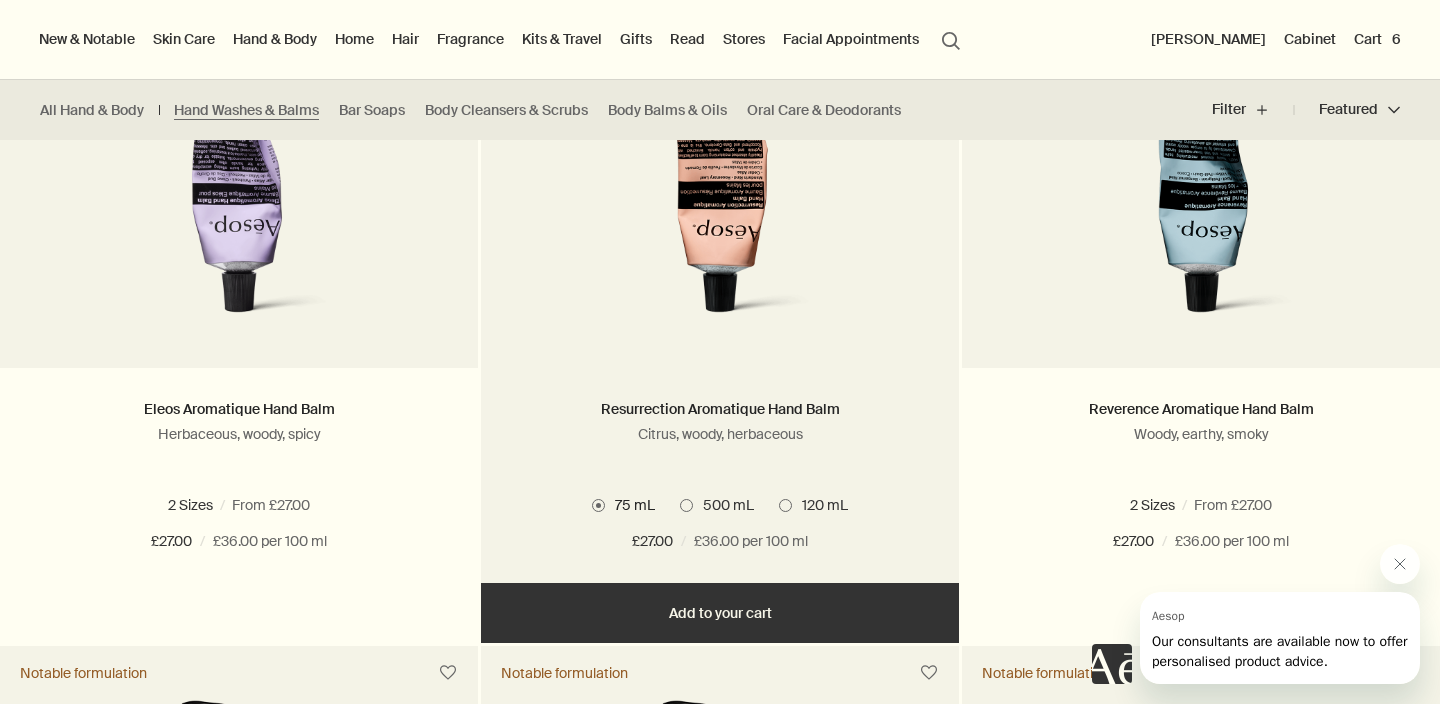 click on "500 mL" at bounding box center (723, 505) 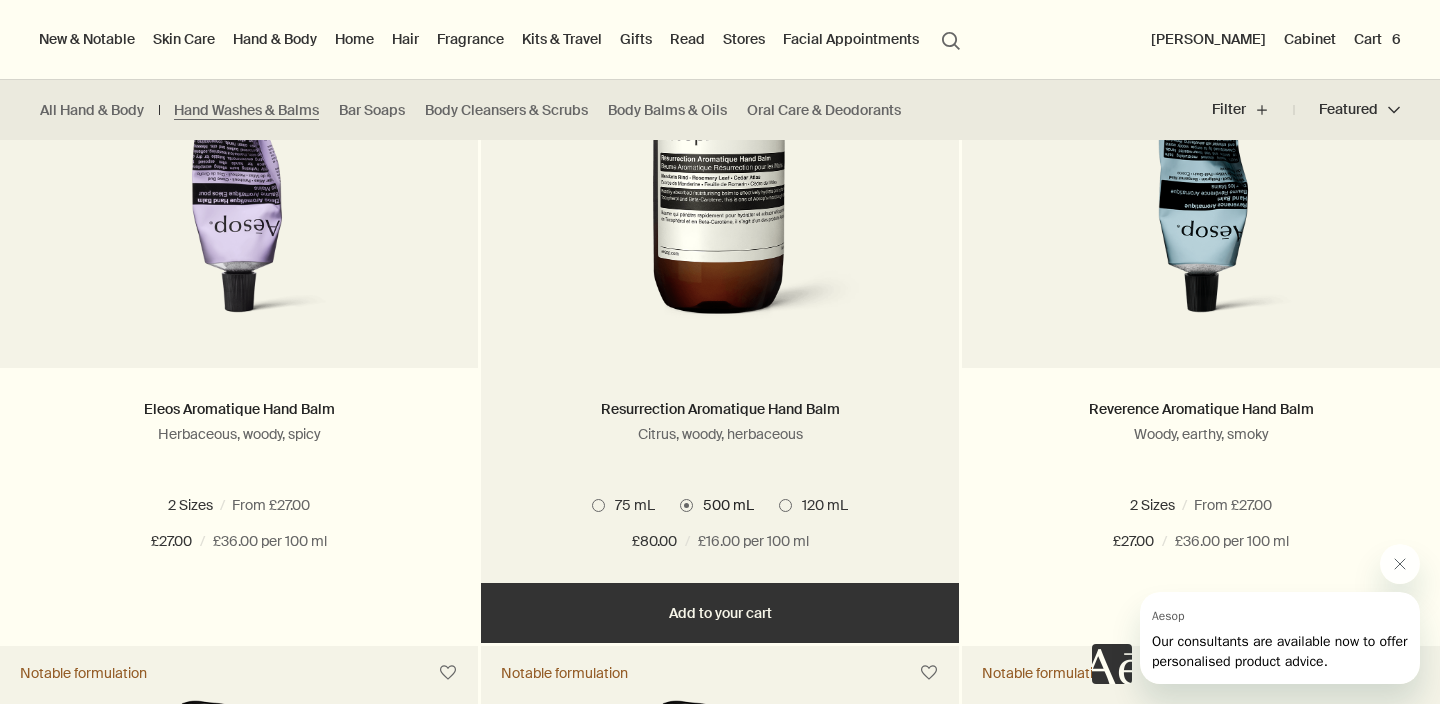 click on "Add Add to your cart" at bounding box center (720, 613) 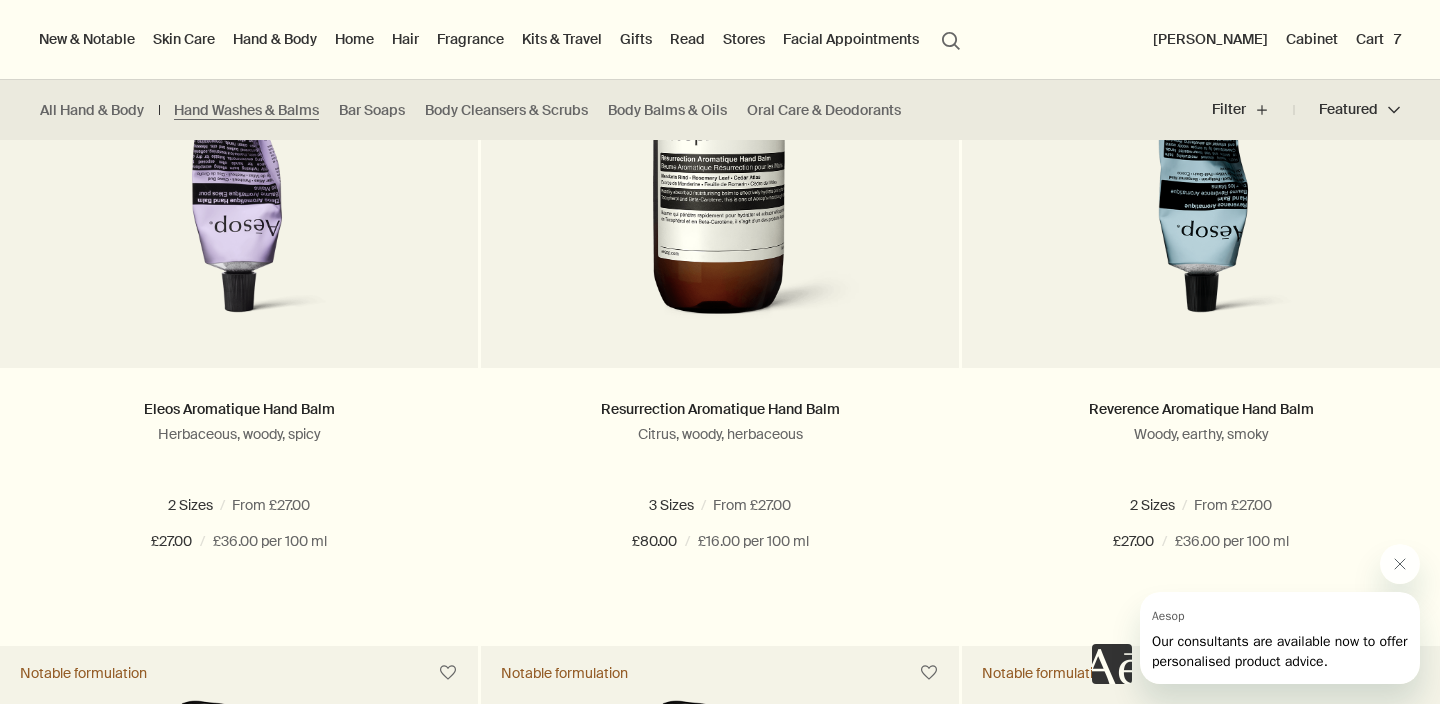 click on "Cart 7" at bounding box center [1378, 39] 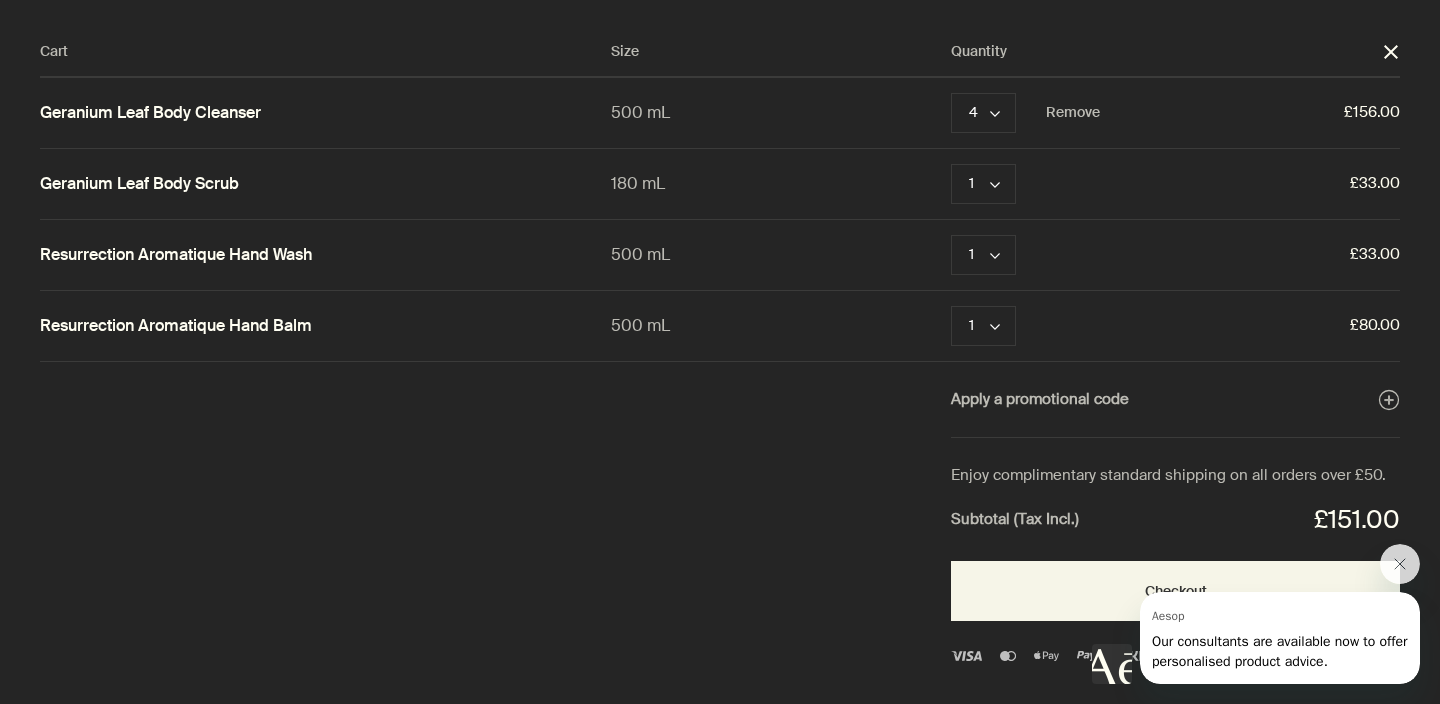 scroll, scrollTop: 0, scrollLeft: 0, axis: both 